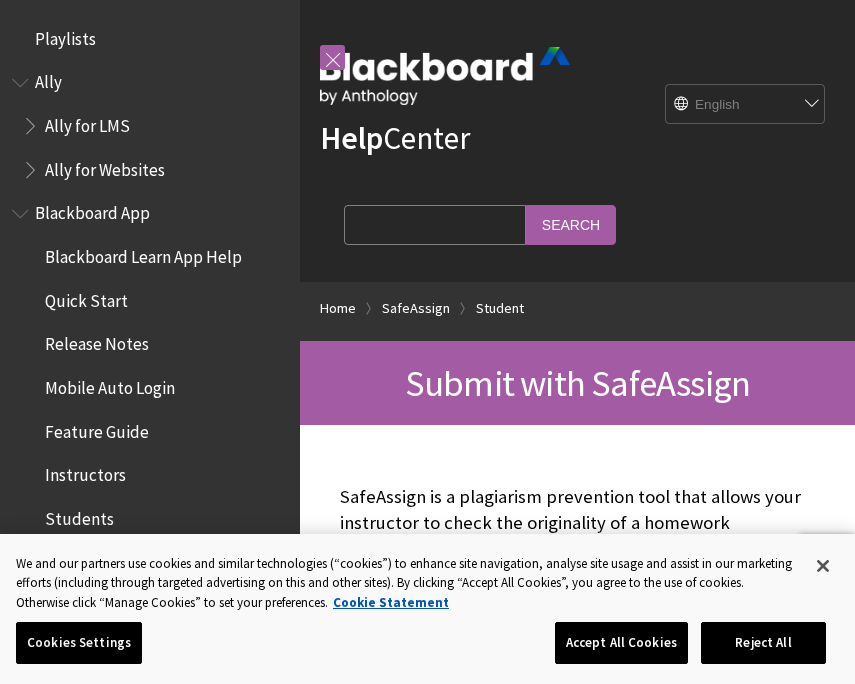 scroll, scrollTop: 0, scrollLeft: 0, axis: both 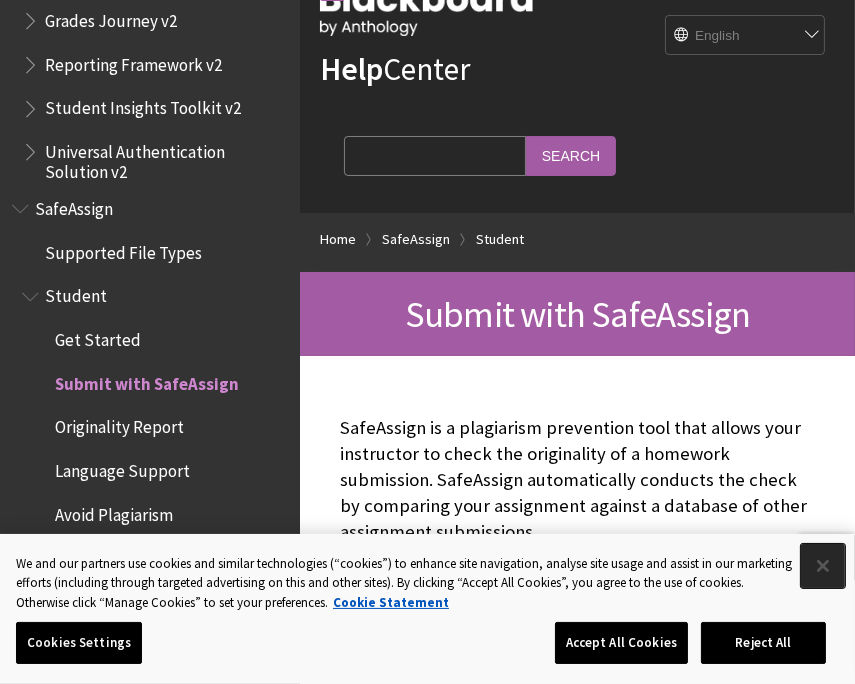 click at bounding box center [823, 566] 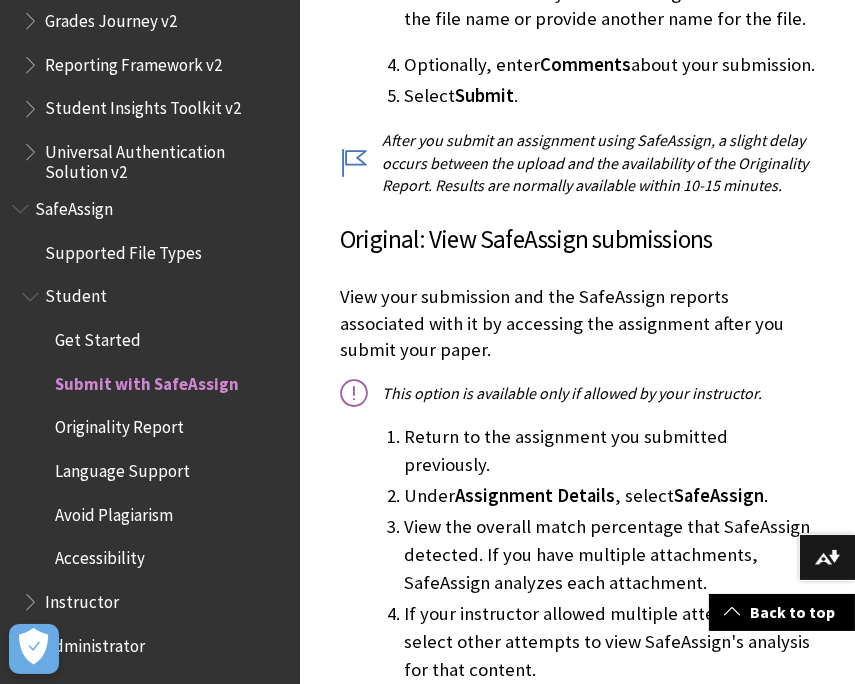 scroll, scrollTop: 1614, scrollLeft: 0, axis: vertical 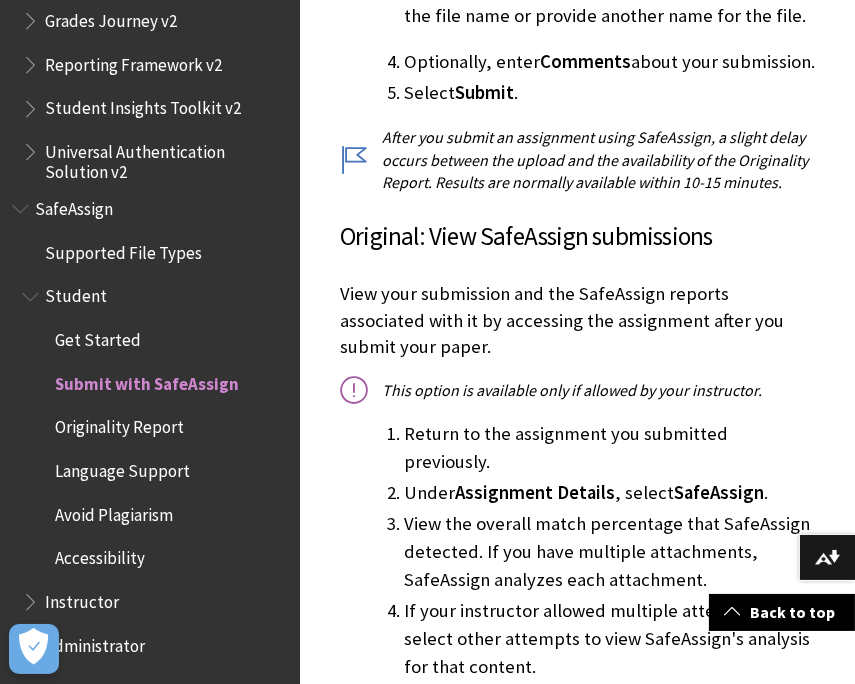 click on "Avoid Plagiarism" at bounding box center (114, 511) 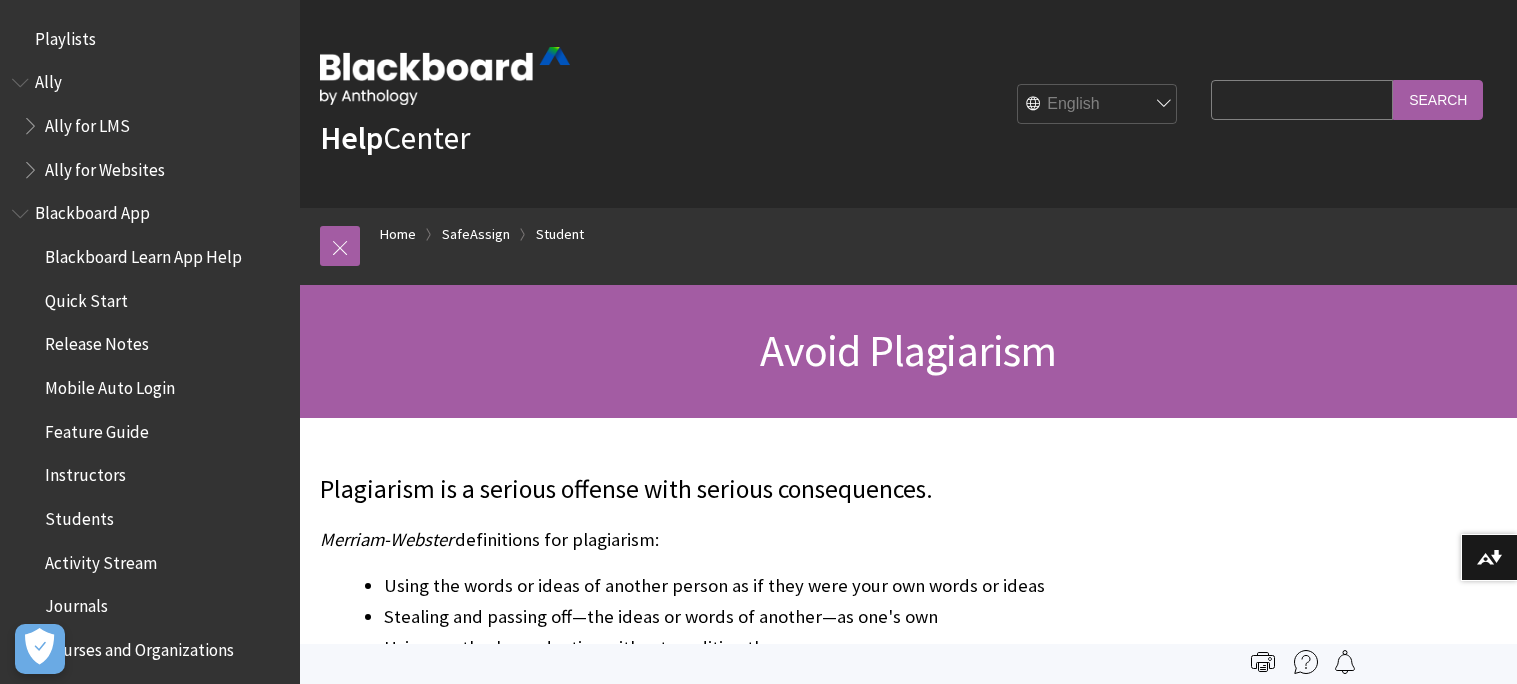 scroll, scrollTop: 0, scrollLeft: 0, axis: both 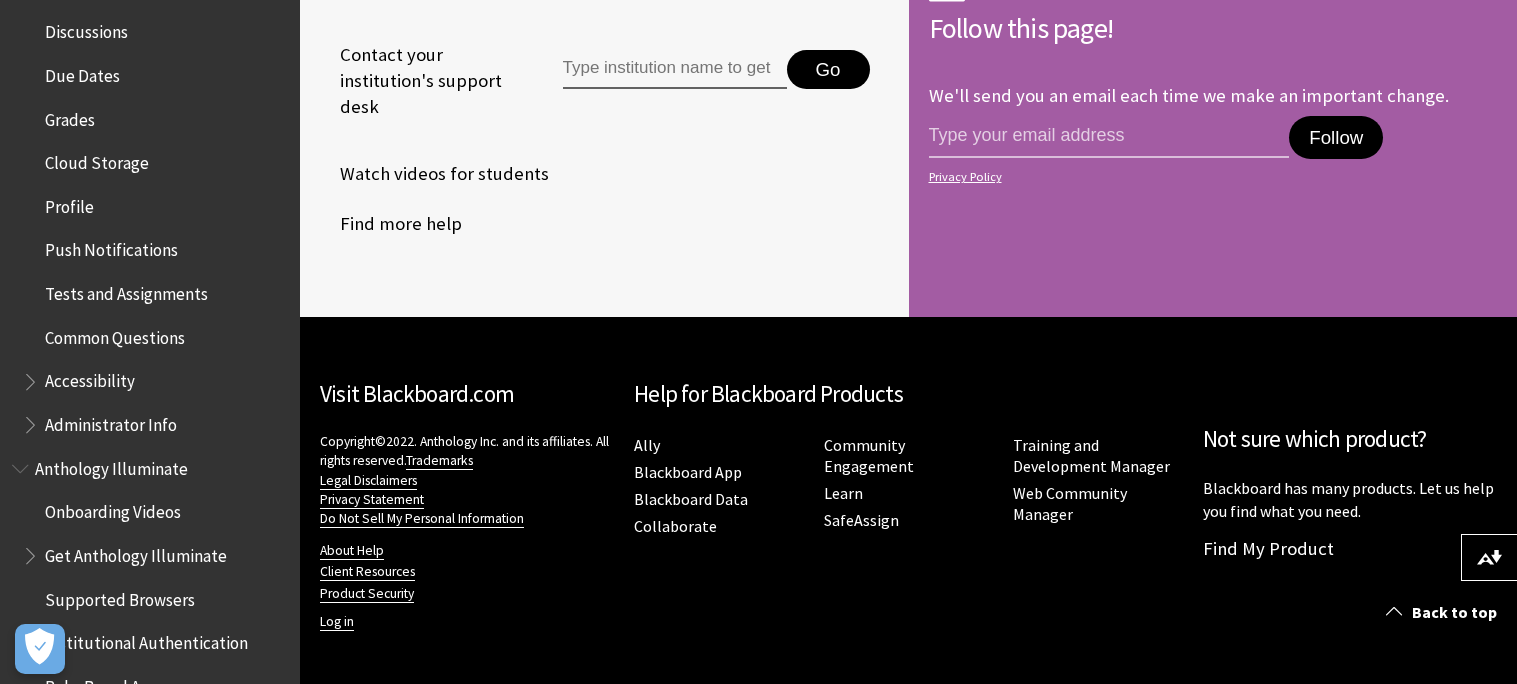 click on "Accessibility" at bounding box center (90, 378) 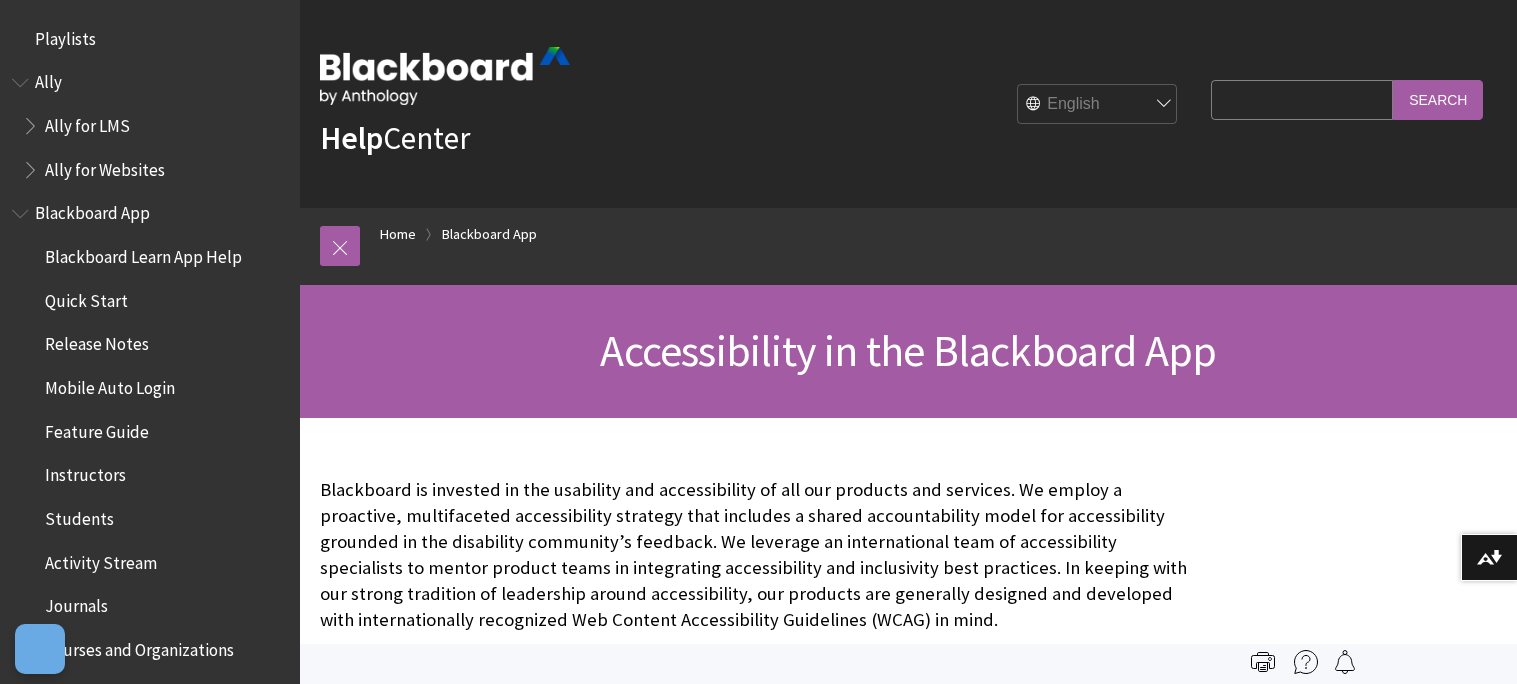 scroll, scrollTop: 0, scrollLeft: 0, axis: both 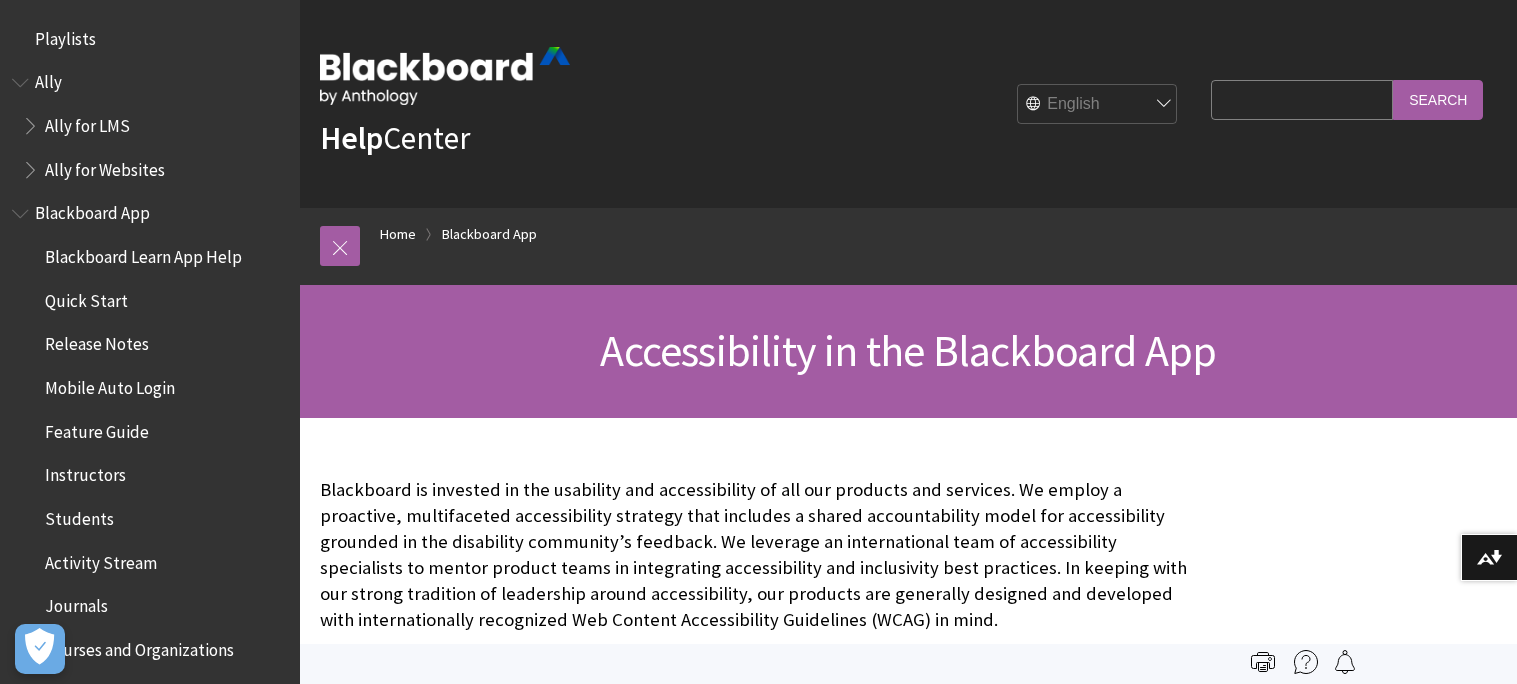 click on "Search Query" at bounding box center [1302, 99] 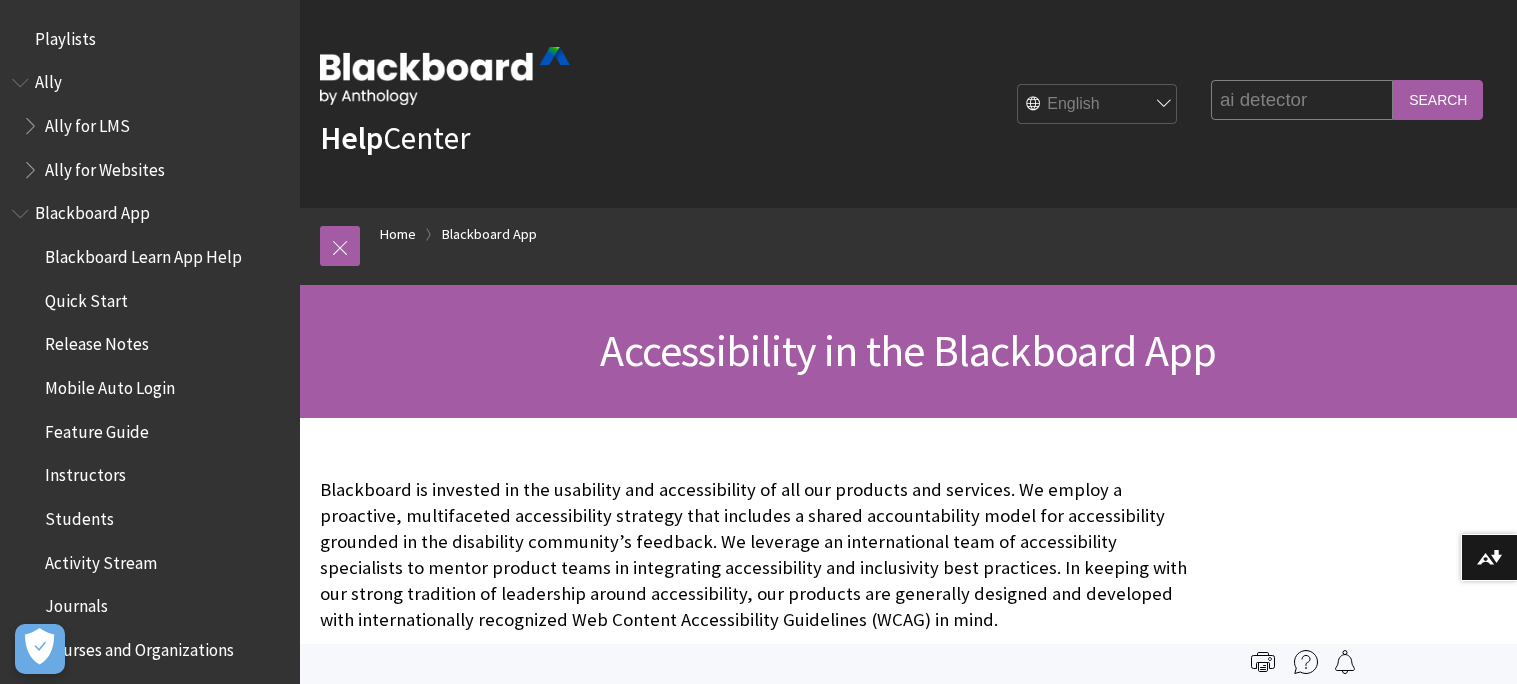 type on "ai detector" 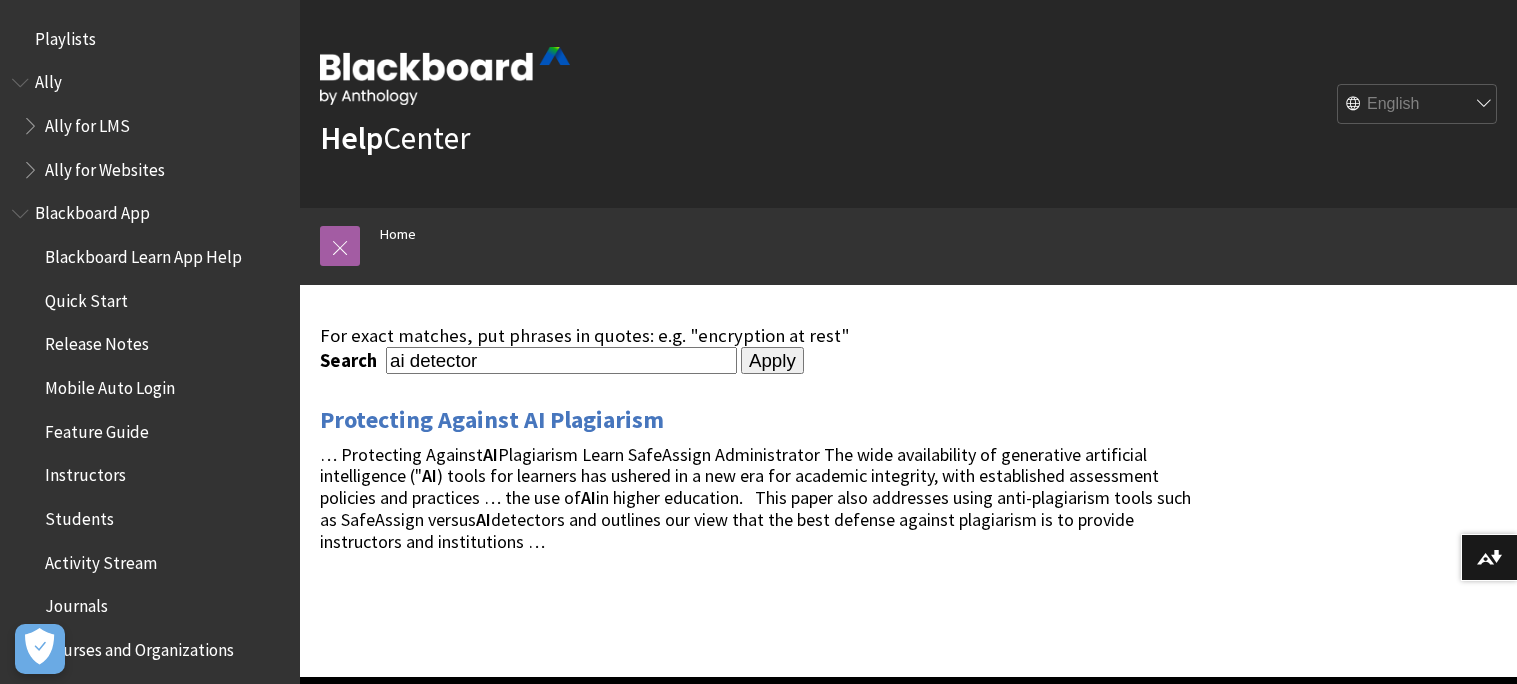scroll, scrollTop: 0, scrollLeft: 0, axis: both 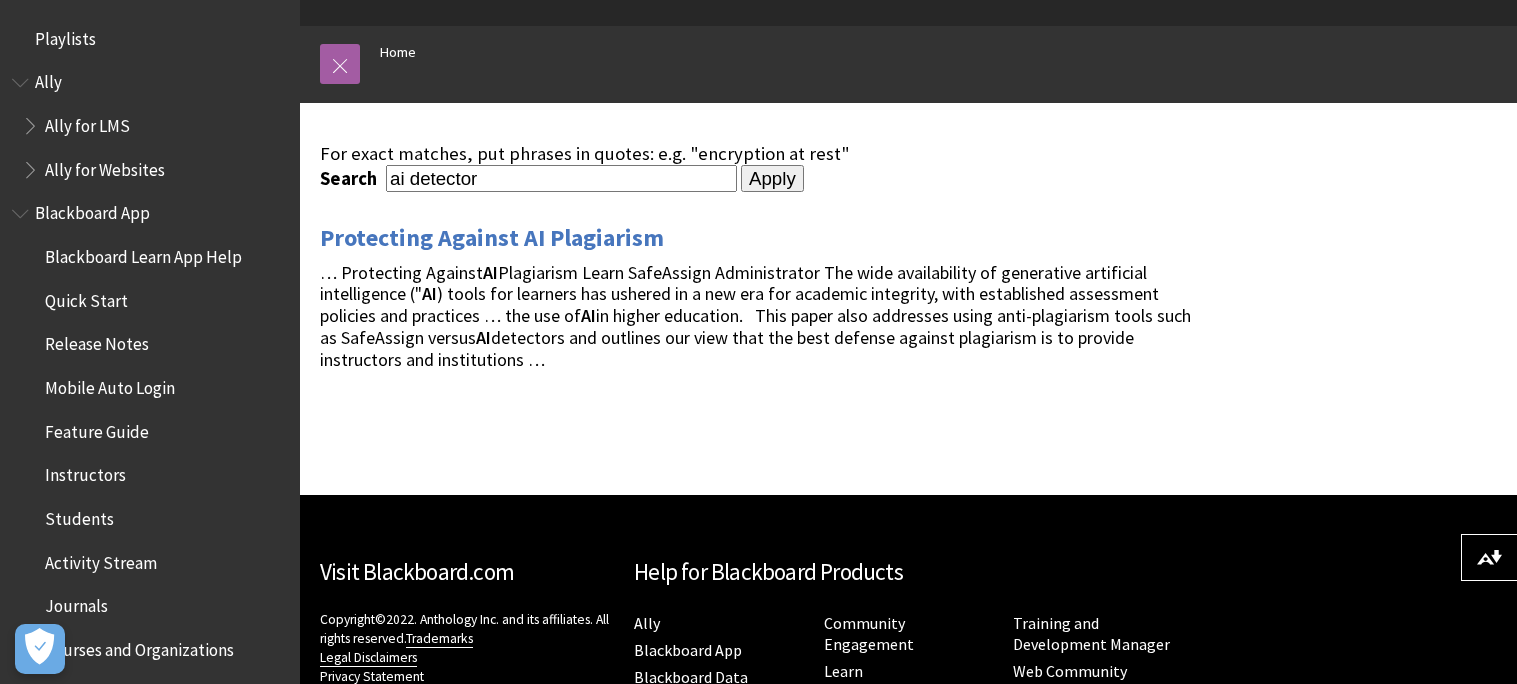 click on "Apply" at bounding box center [772, 179] 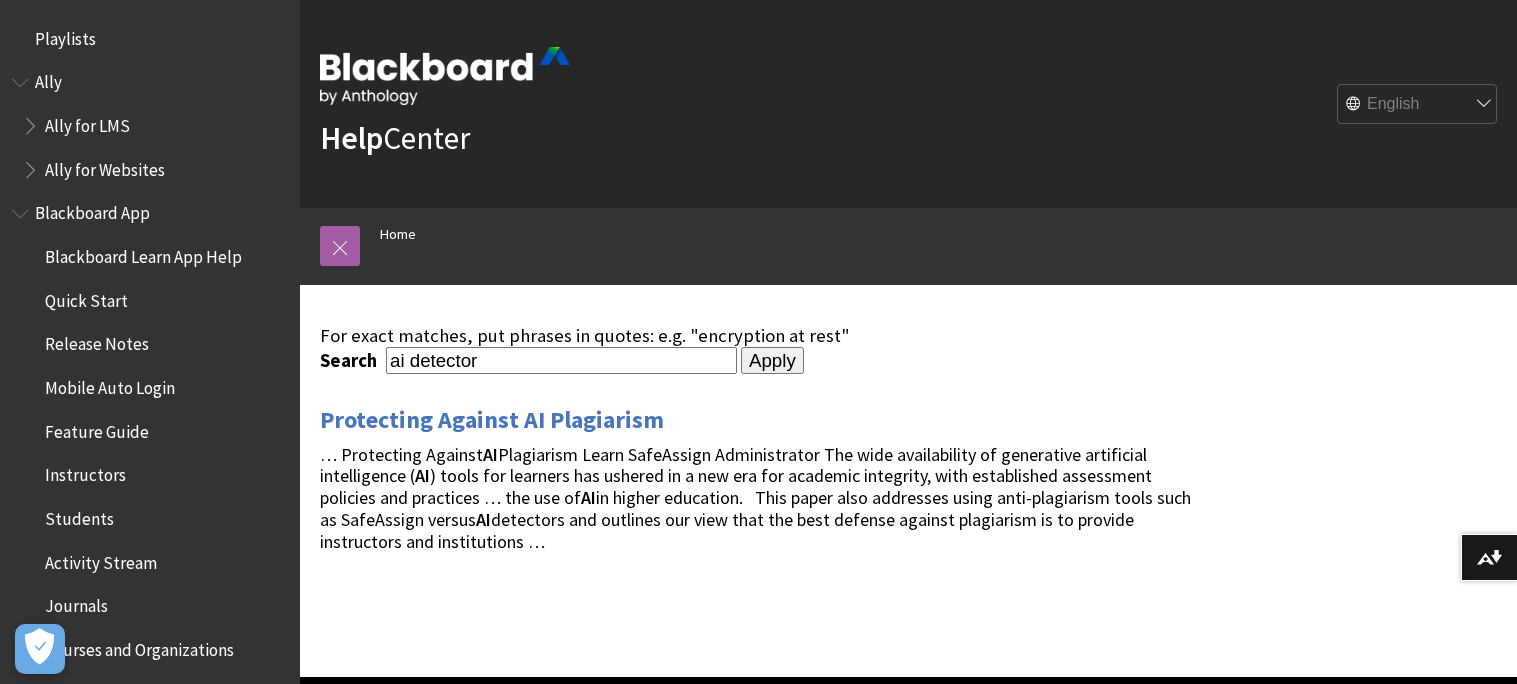 scroll, scrollTop: 0, scrollLeft: 0, axis: both 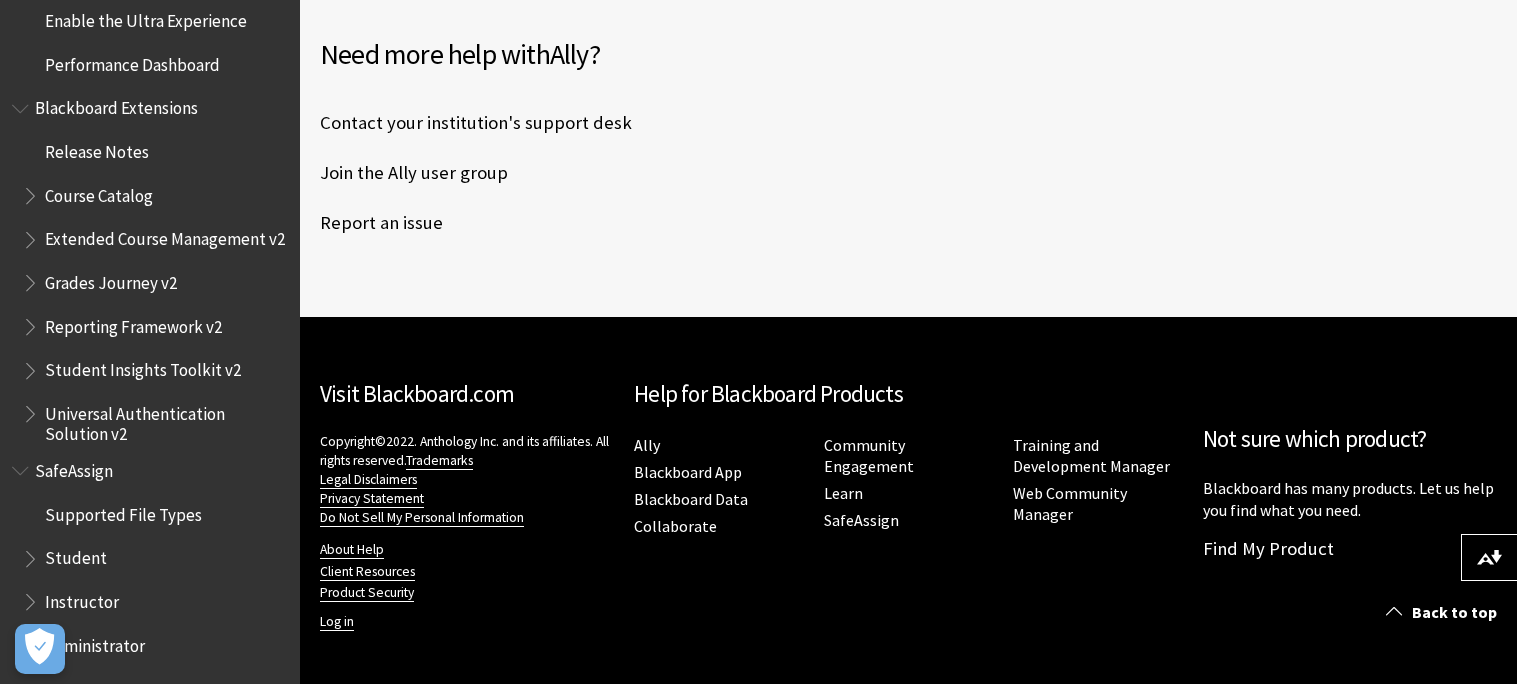 click on "SafeAssign" at bounding box center (74, 467) 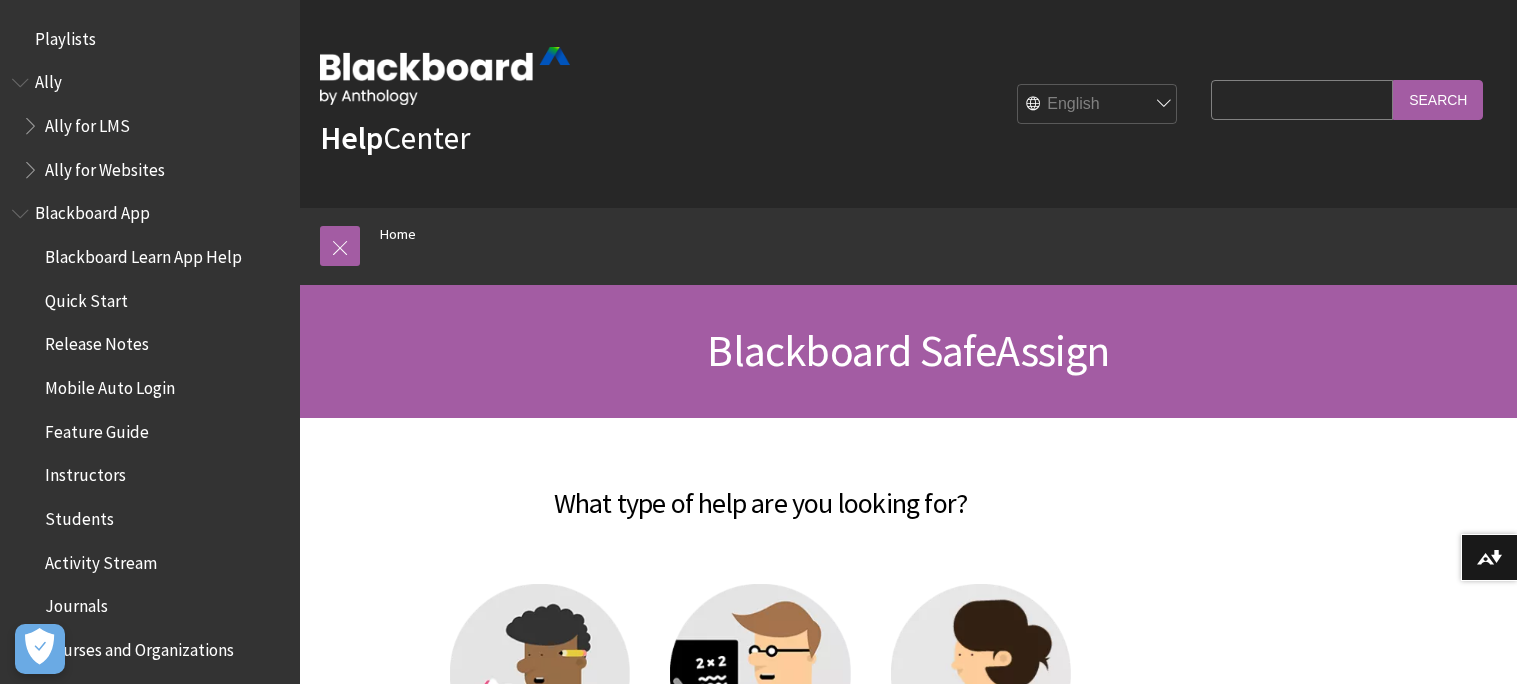 scroll, scrollTop: 0, scrollLeft: 0, axis: both 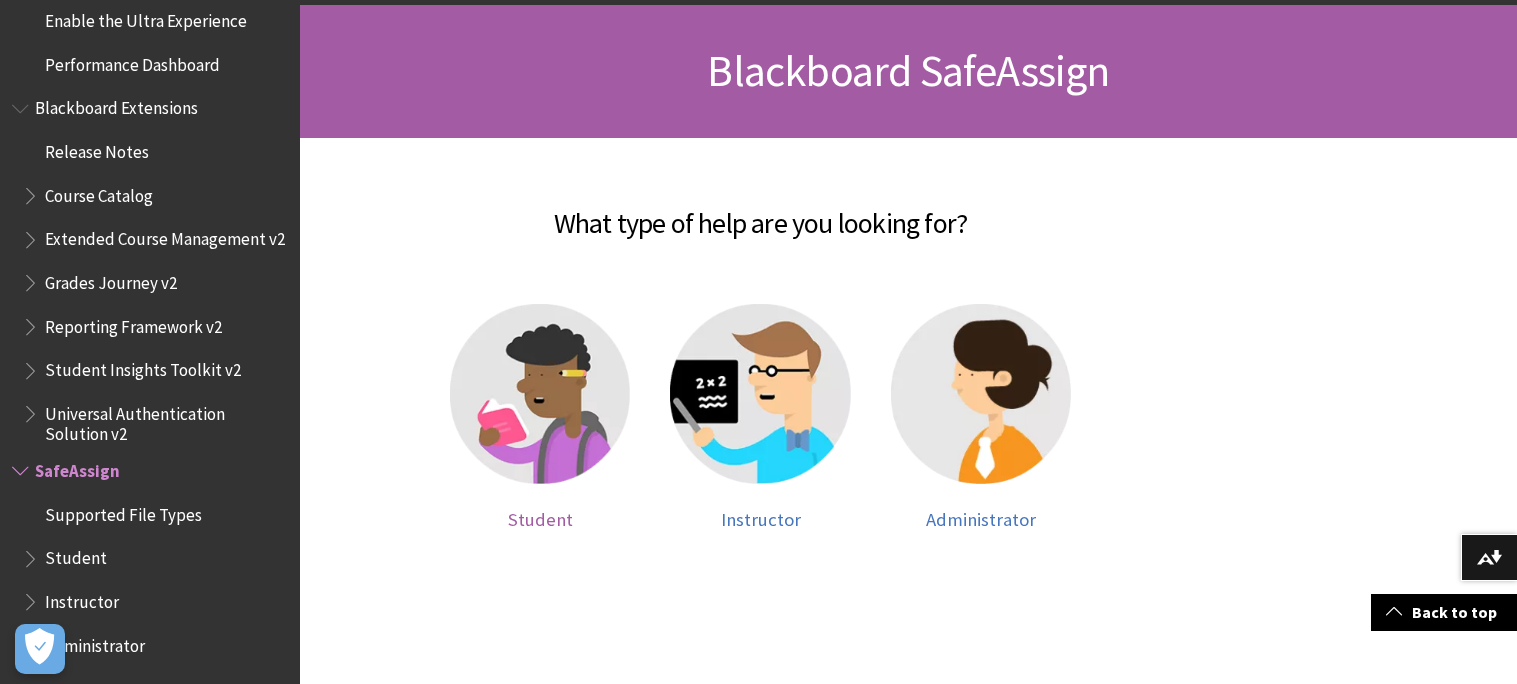 click at bounding box center (540, 394) 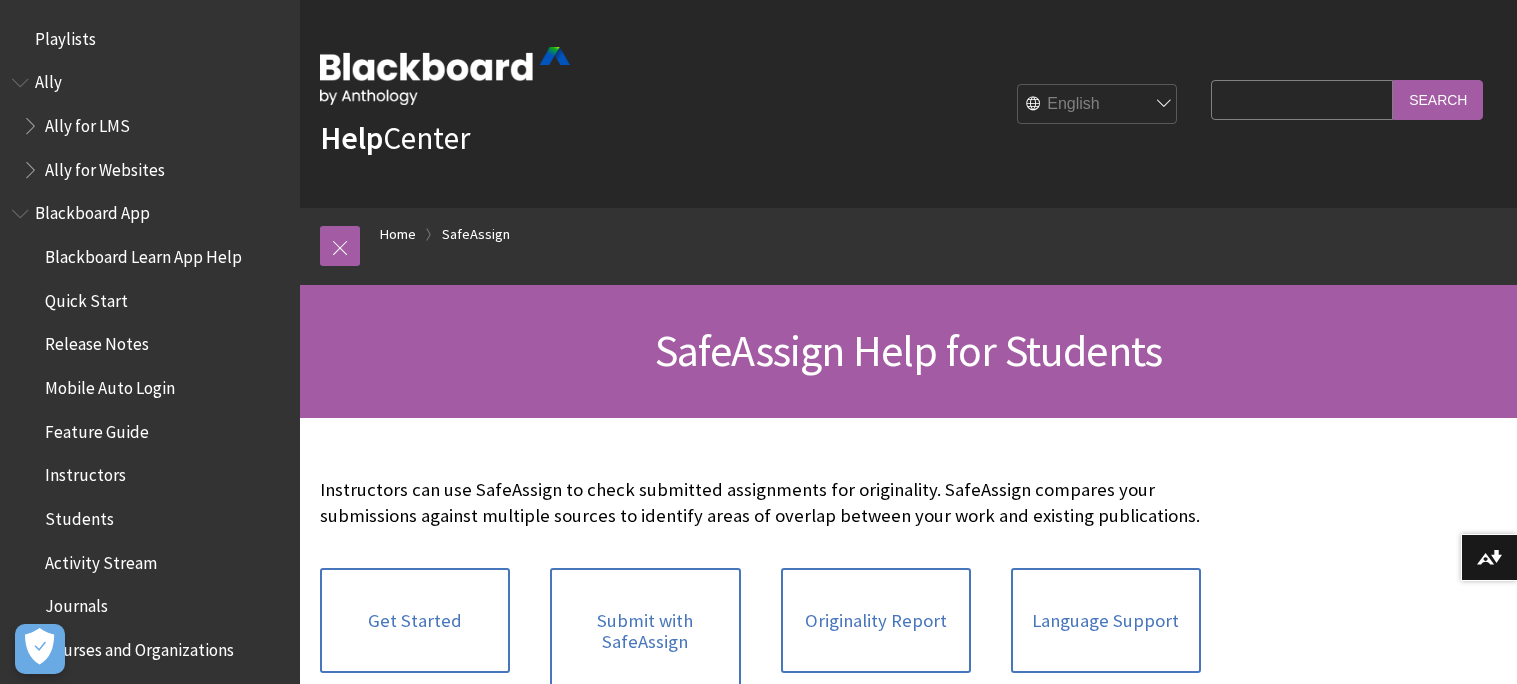 scroll, scrollTop: 0, scrollLeft: 0, axis: both 